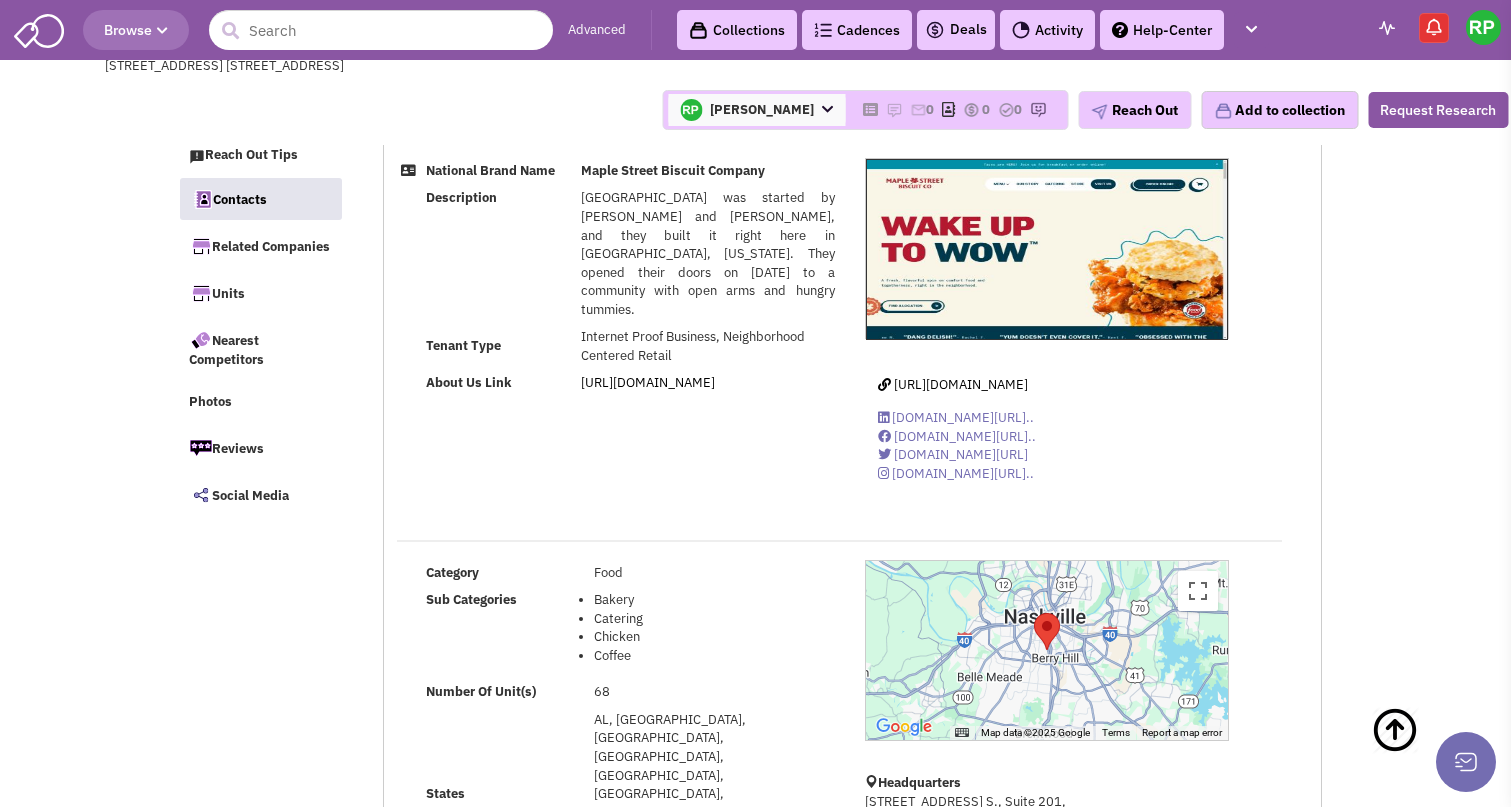 select 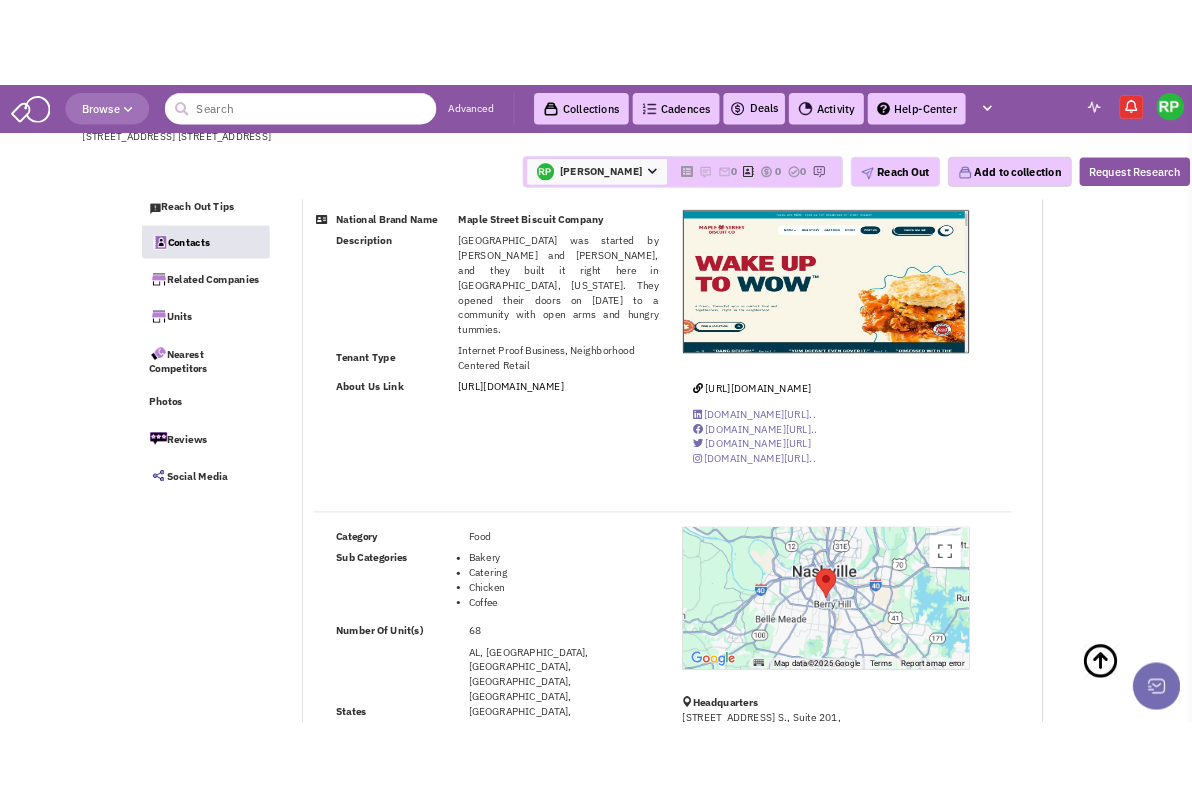 scroll, scrollTop: 1511, scrollLeft: 0, axis: vertical 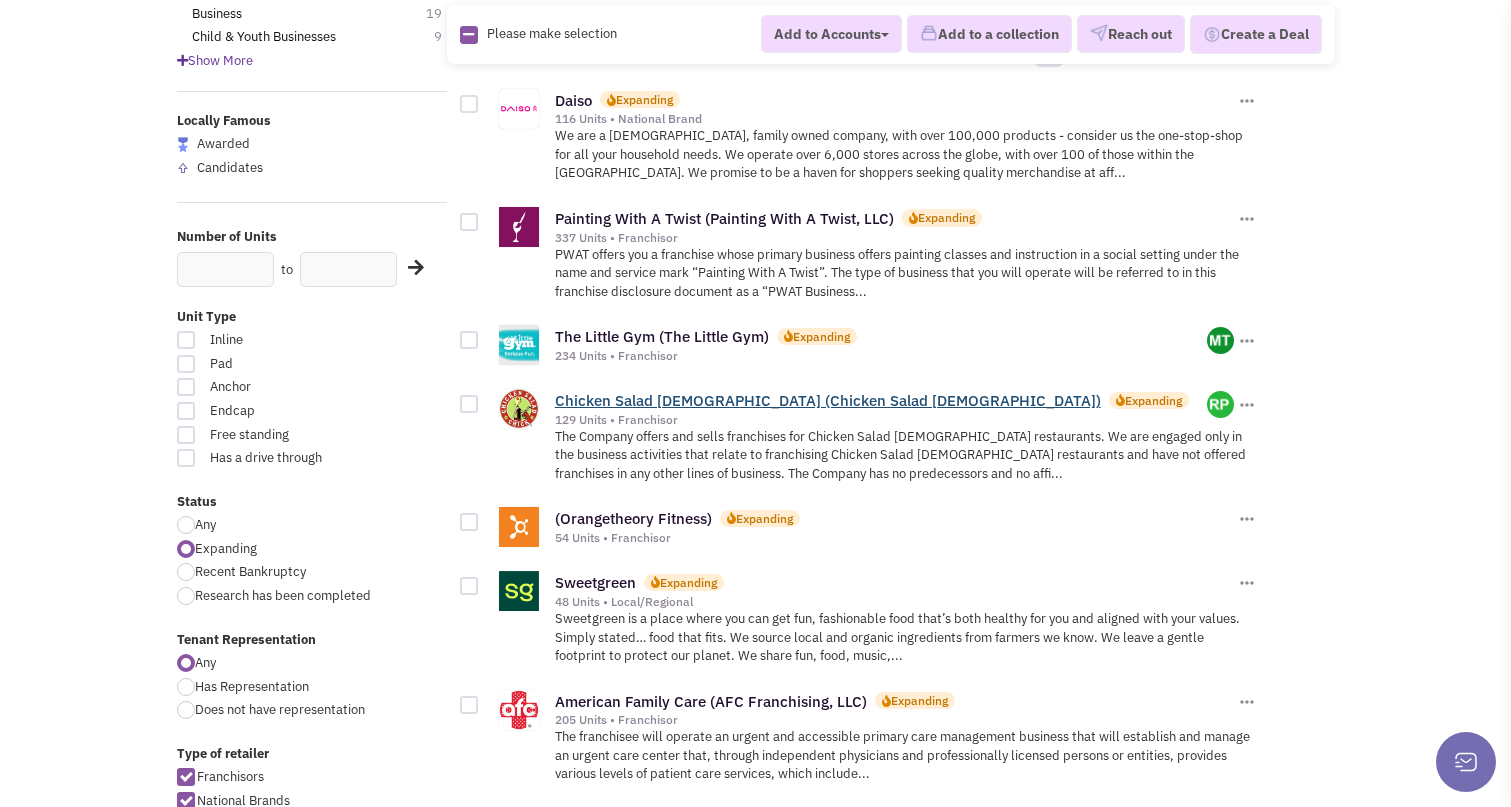 click on "Chicken Salad [DEMOGRAPHIC_DATA] (Chicken Salad [DEMOGRAPHIC_DATA])" at bounding box center [828, 400] 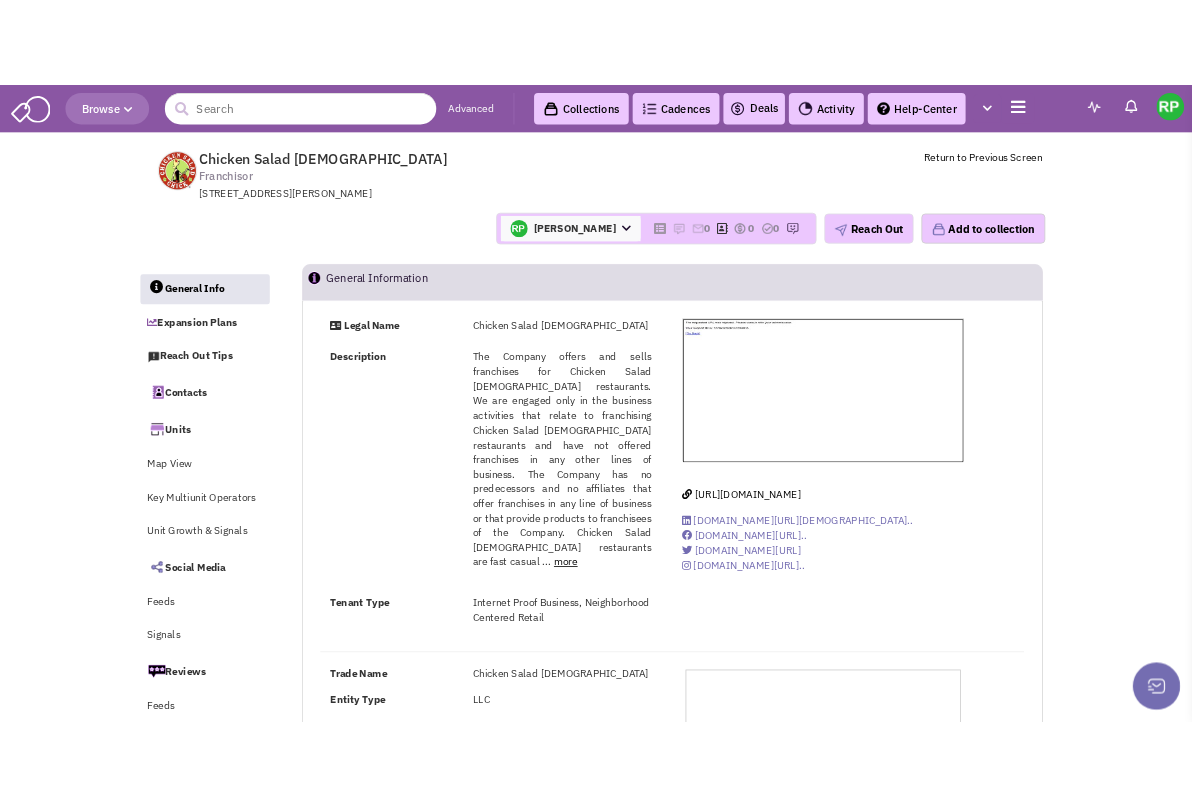 scroll, scrollTop: 0, scrollLeft: 0, axis: both 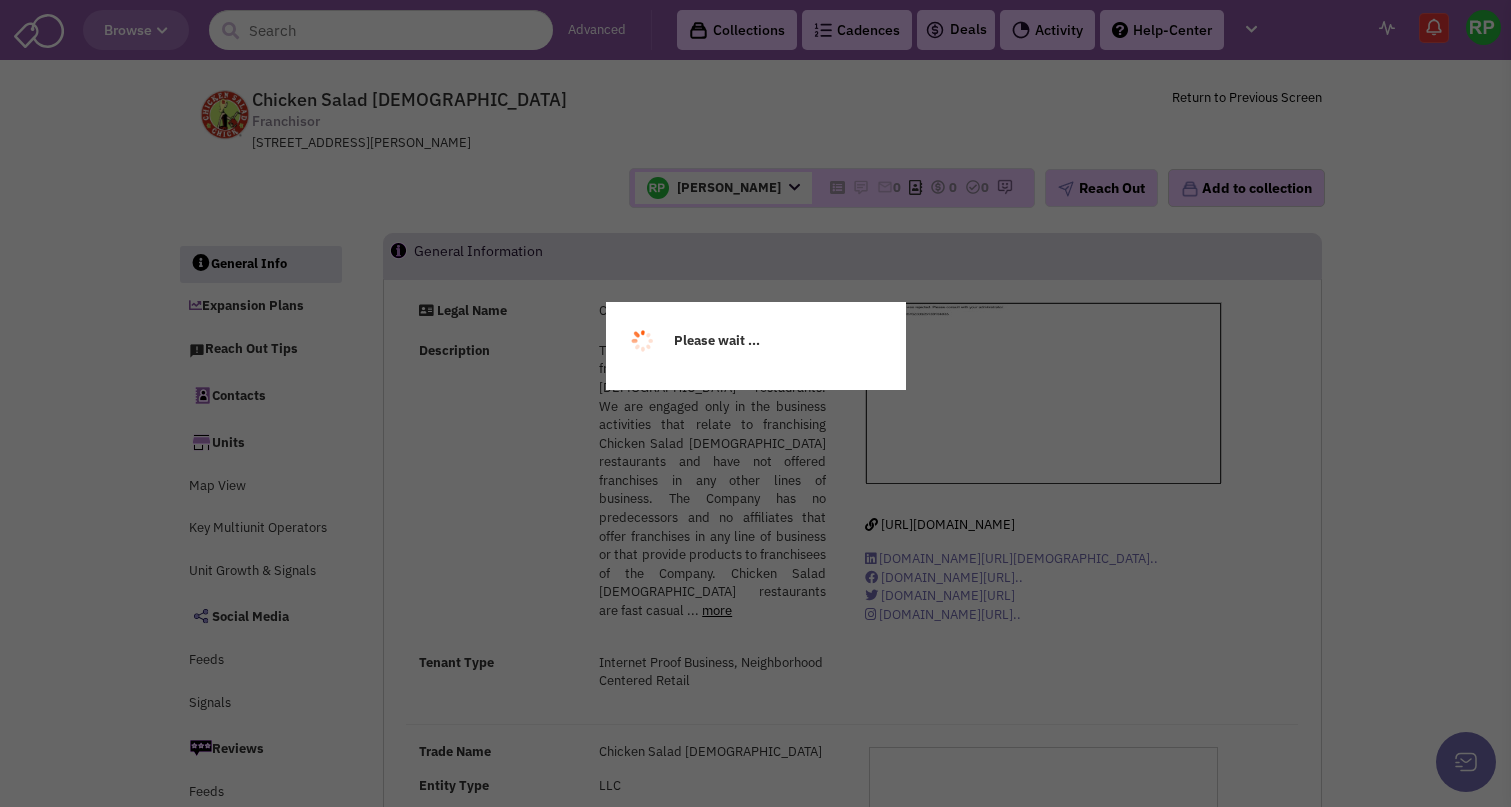 select 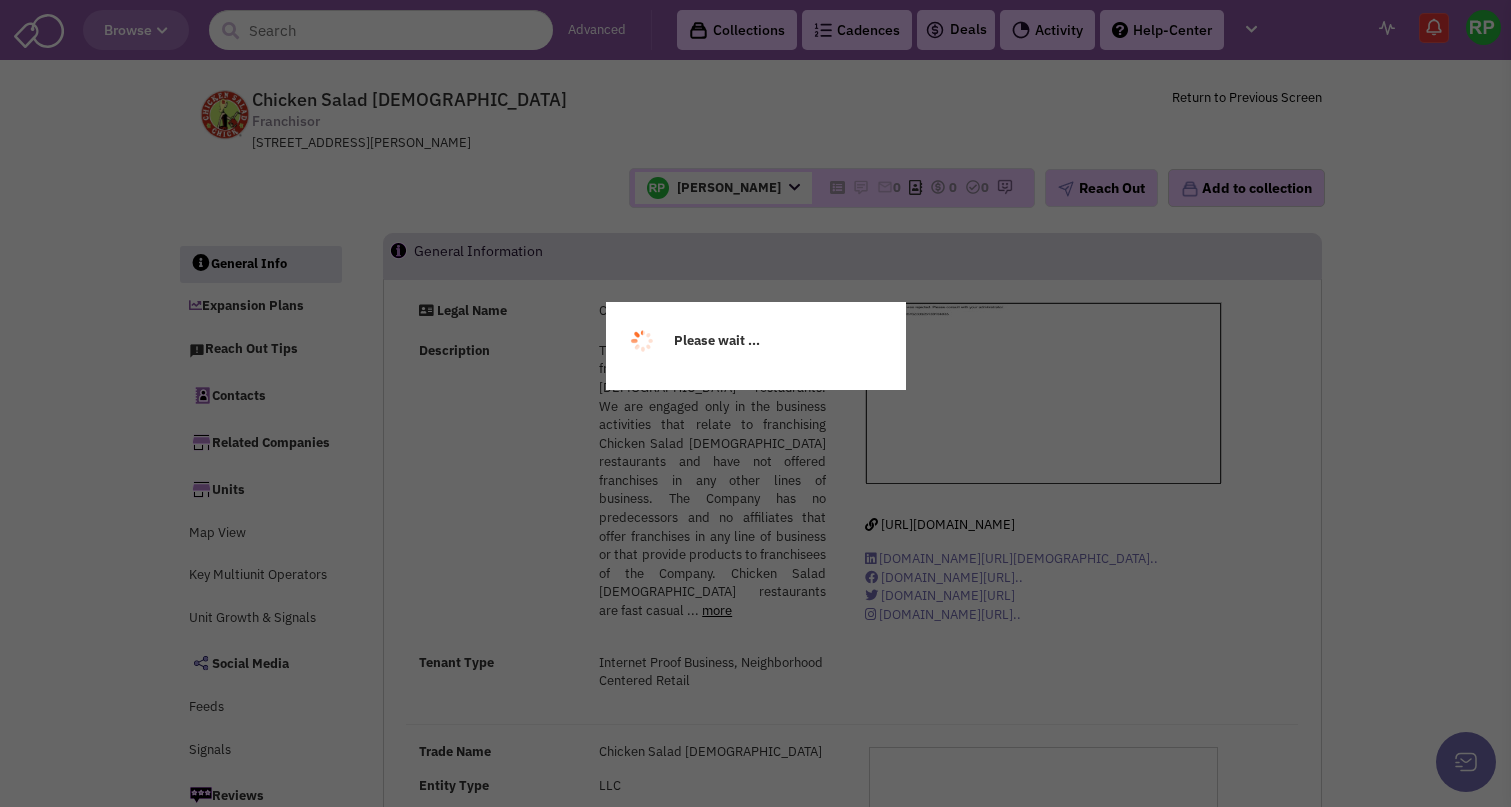 select 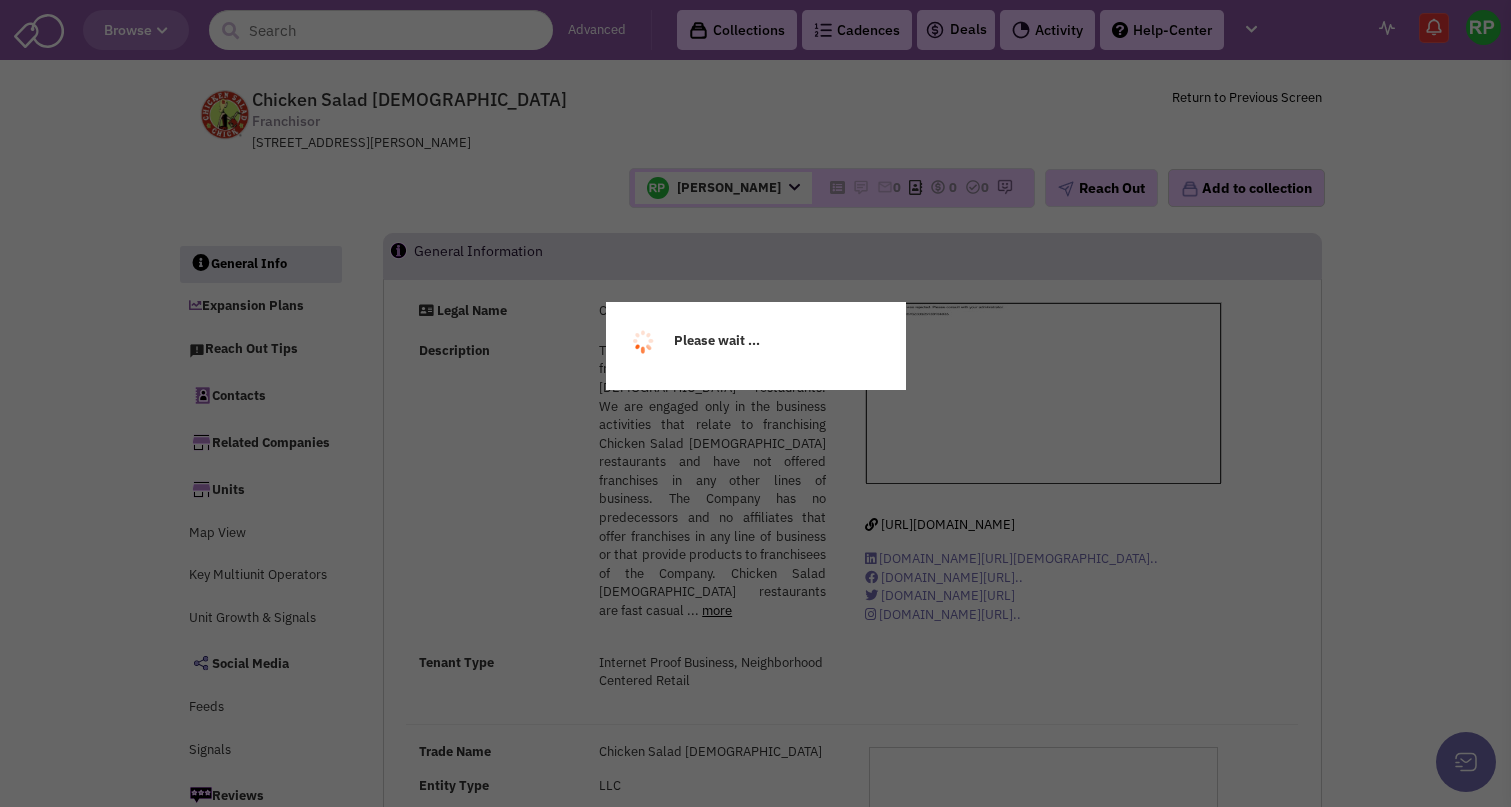 select 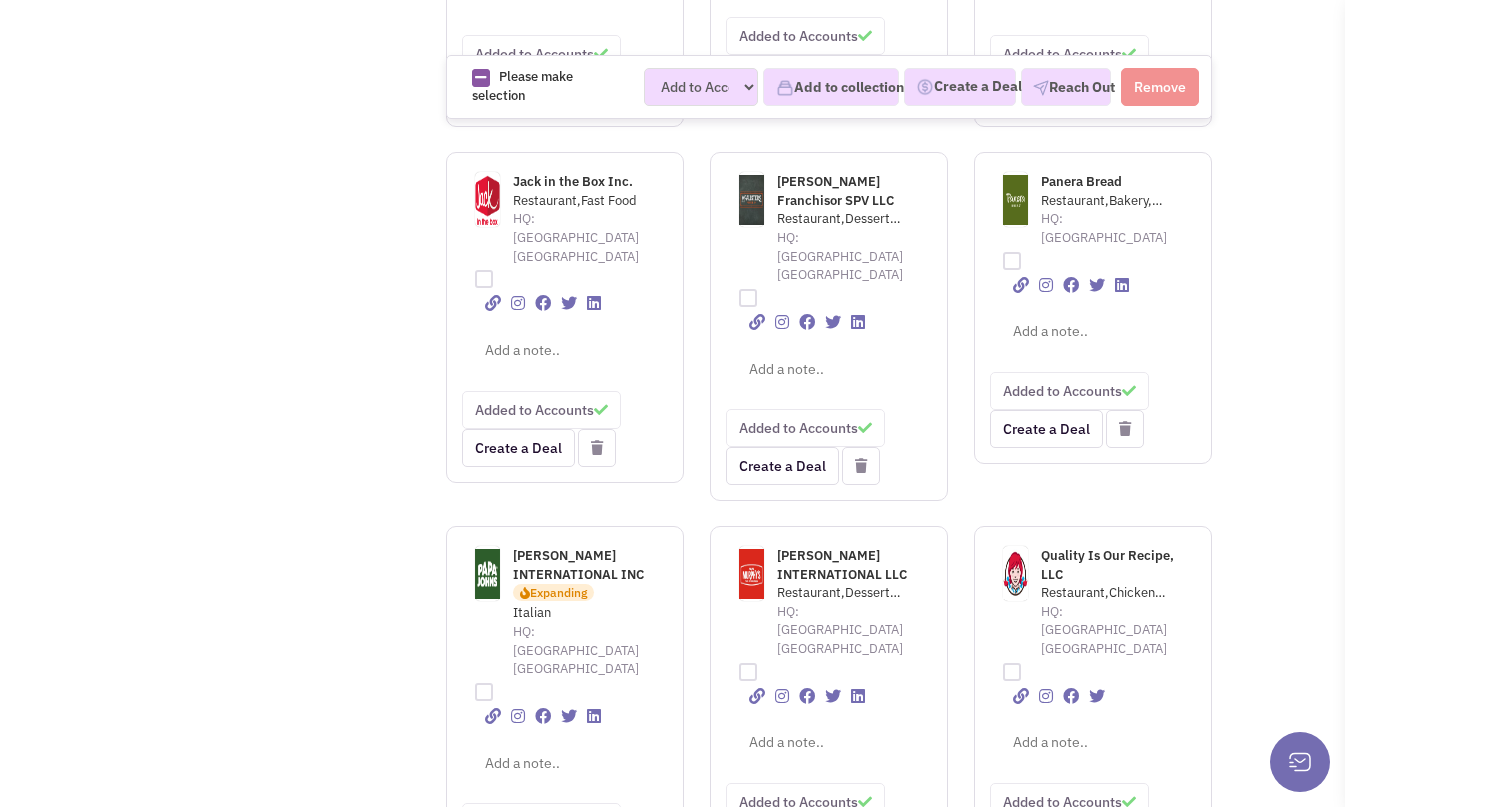 scroll, scrollTop: 3395, scrollLeft: 0, axis: vertical 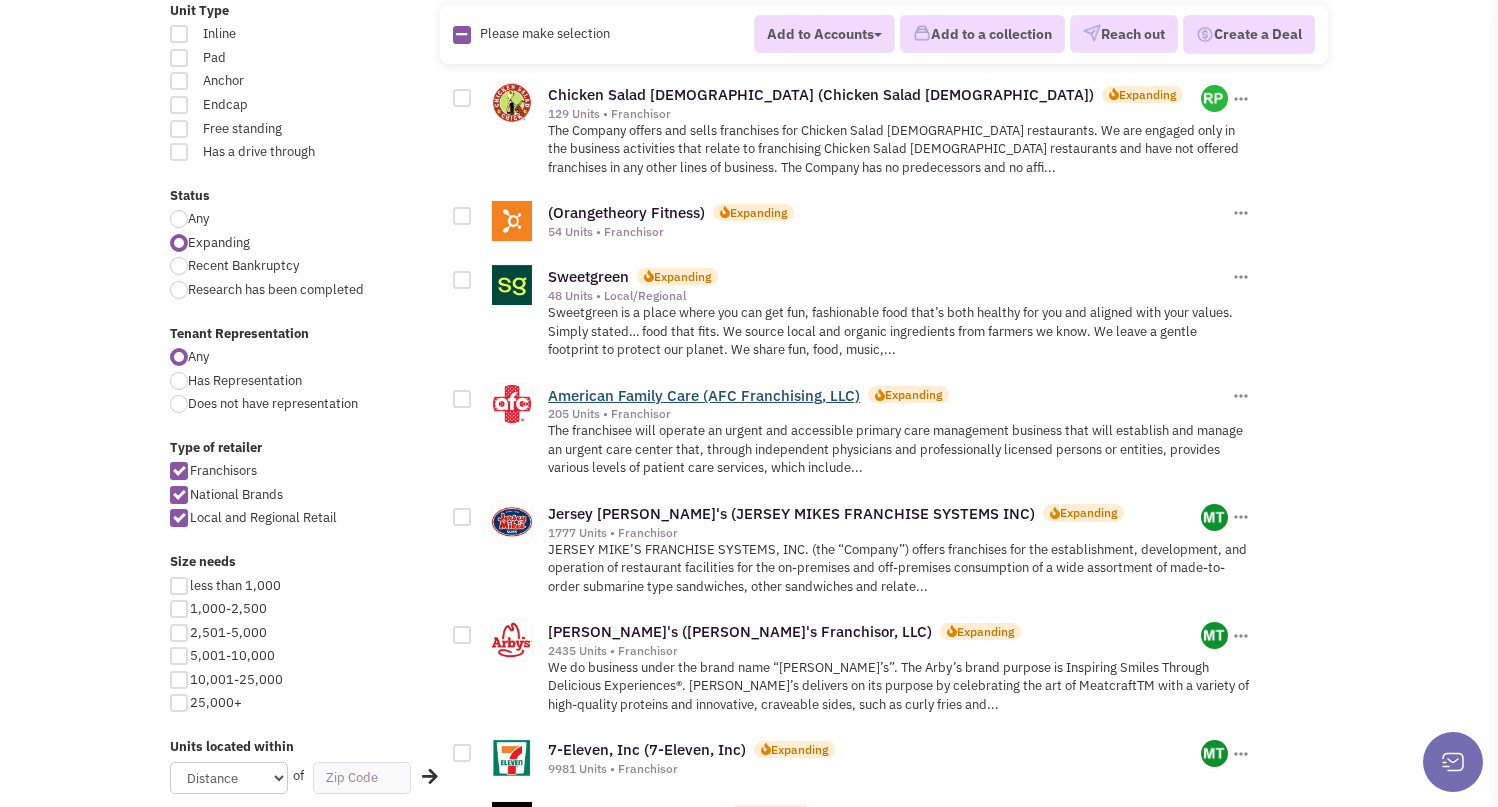 click on "American Family Care (AFC Franchising, LLC)" at bounding box center (704, 395) 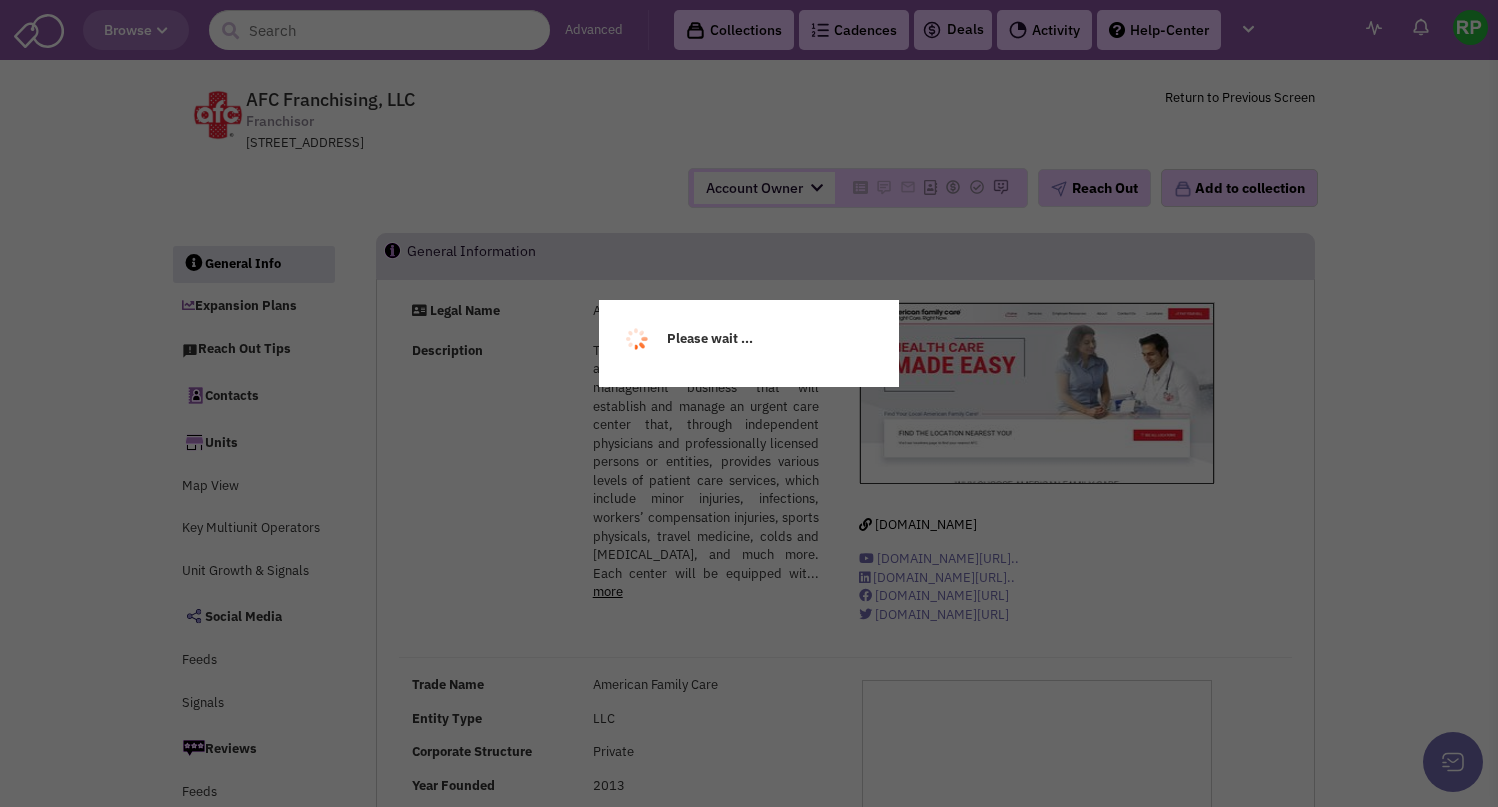 scroll, scrollTop: 0, scrollLeft: 0, axis: both 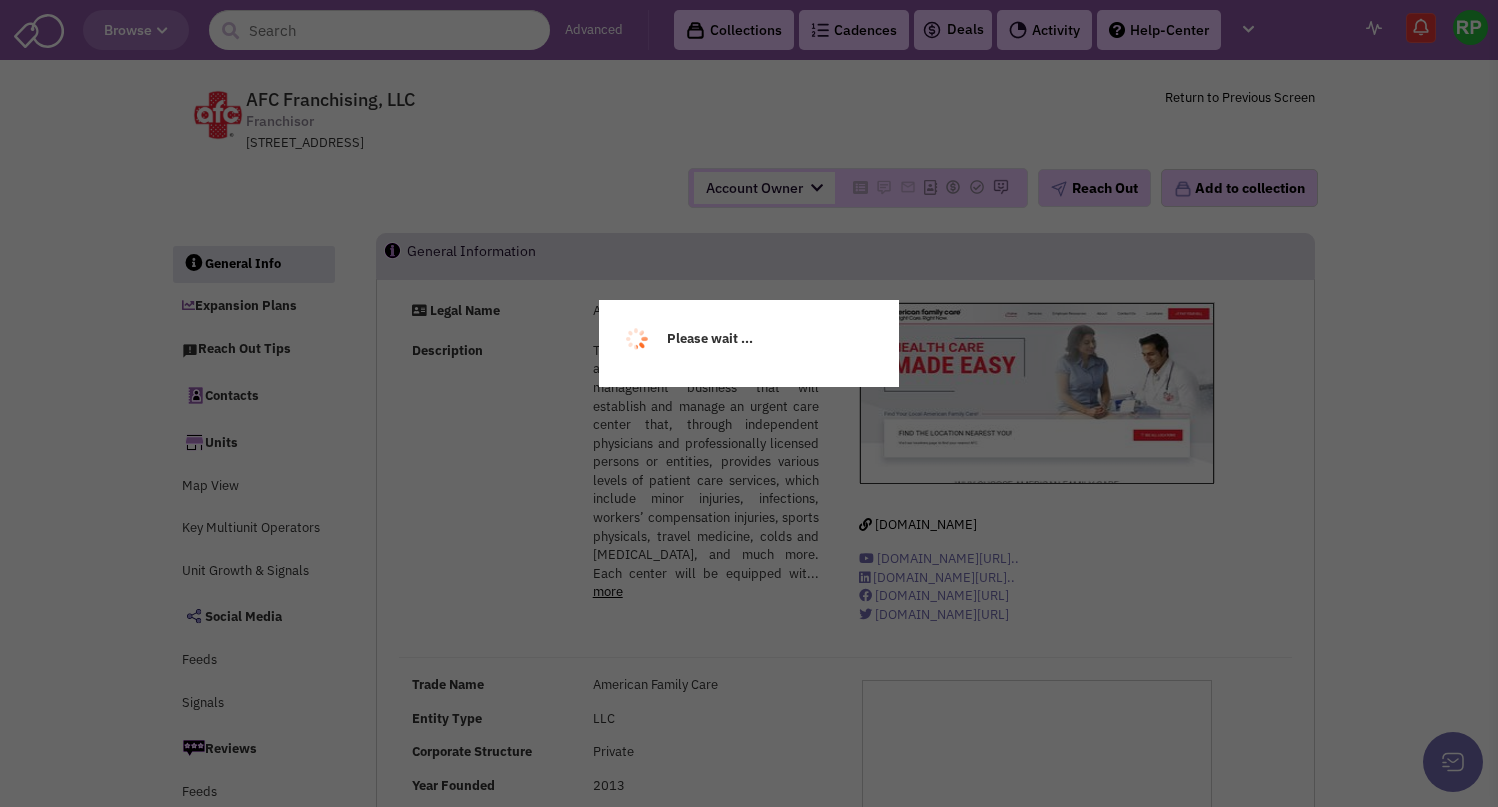select 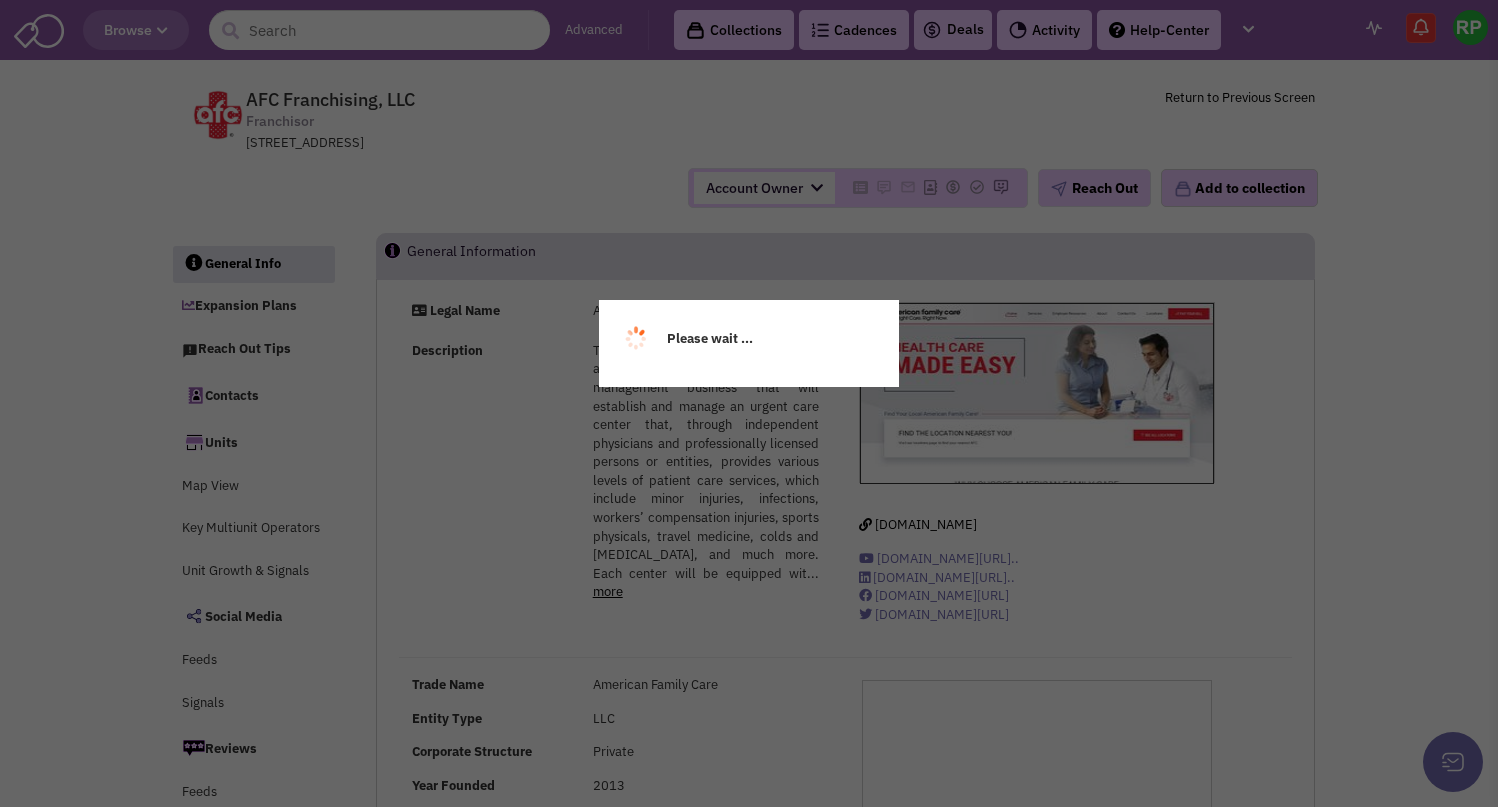 select 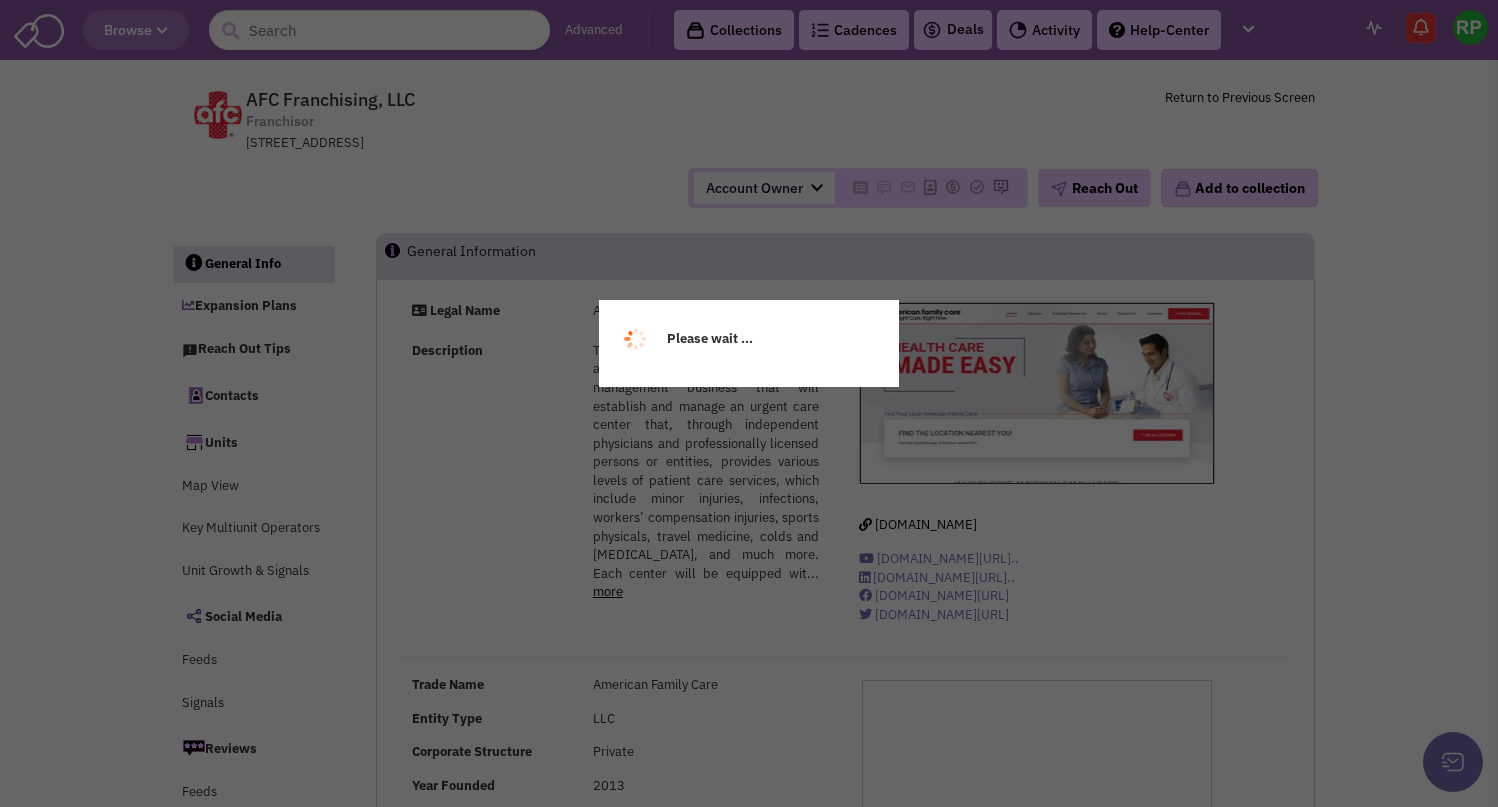 select 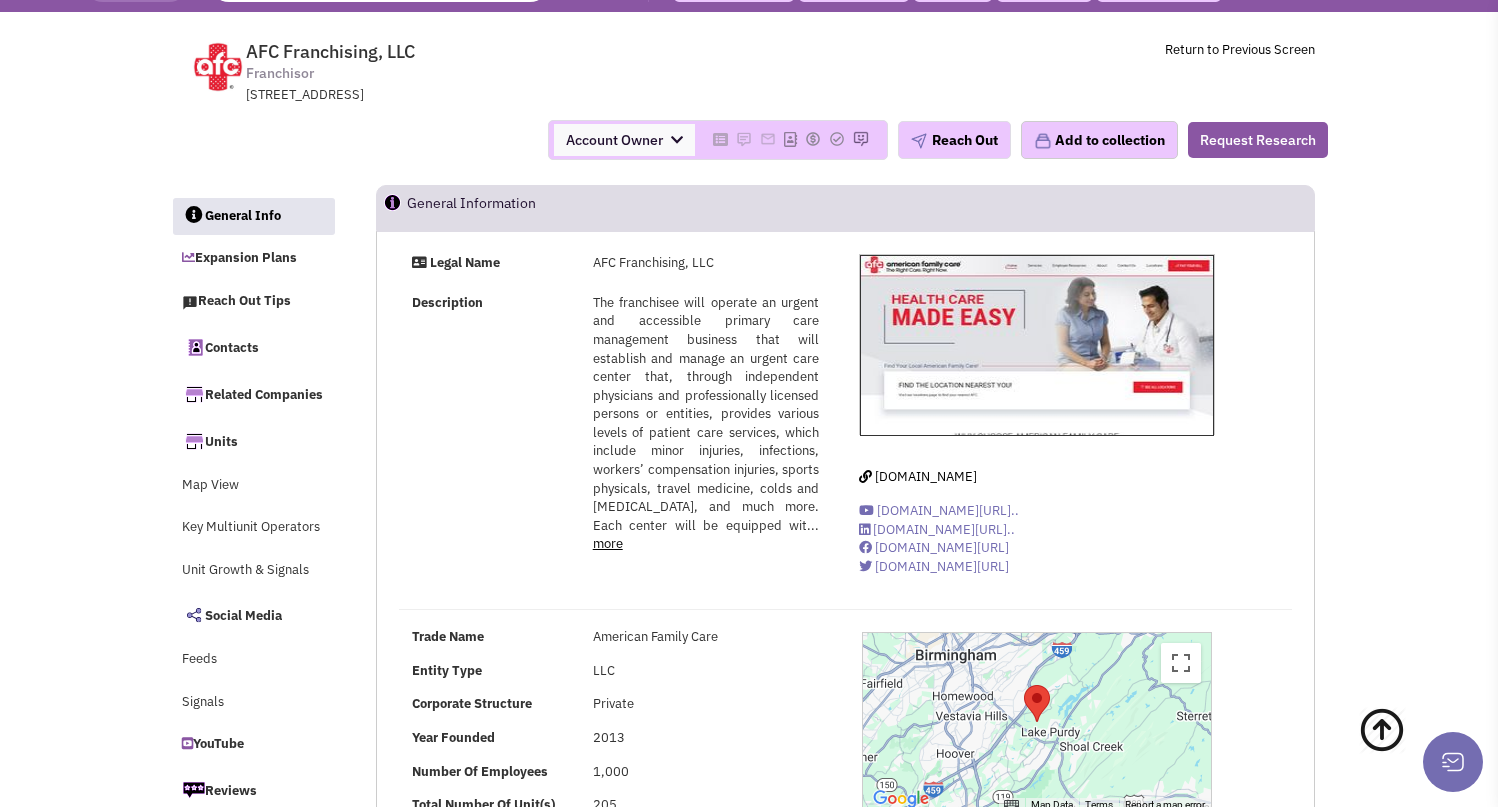 scroll, scrollTop: 0, scrollLeft: 0, axis: both 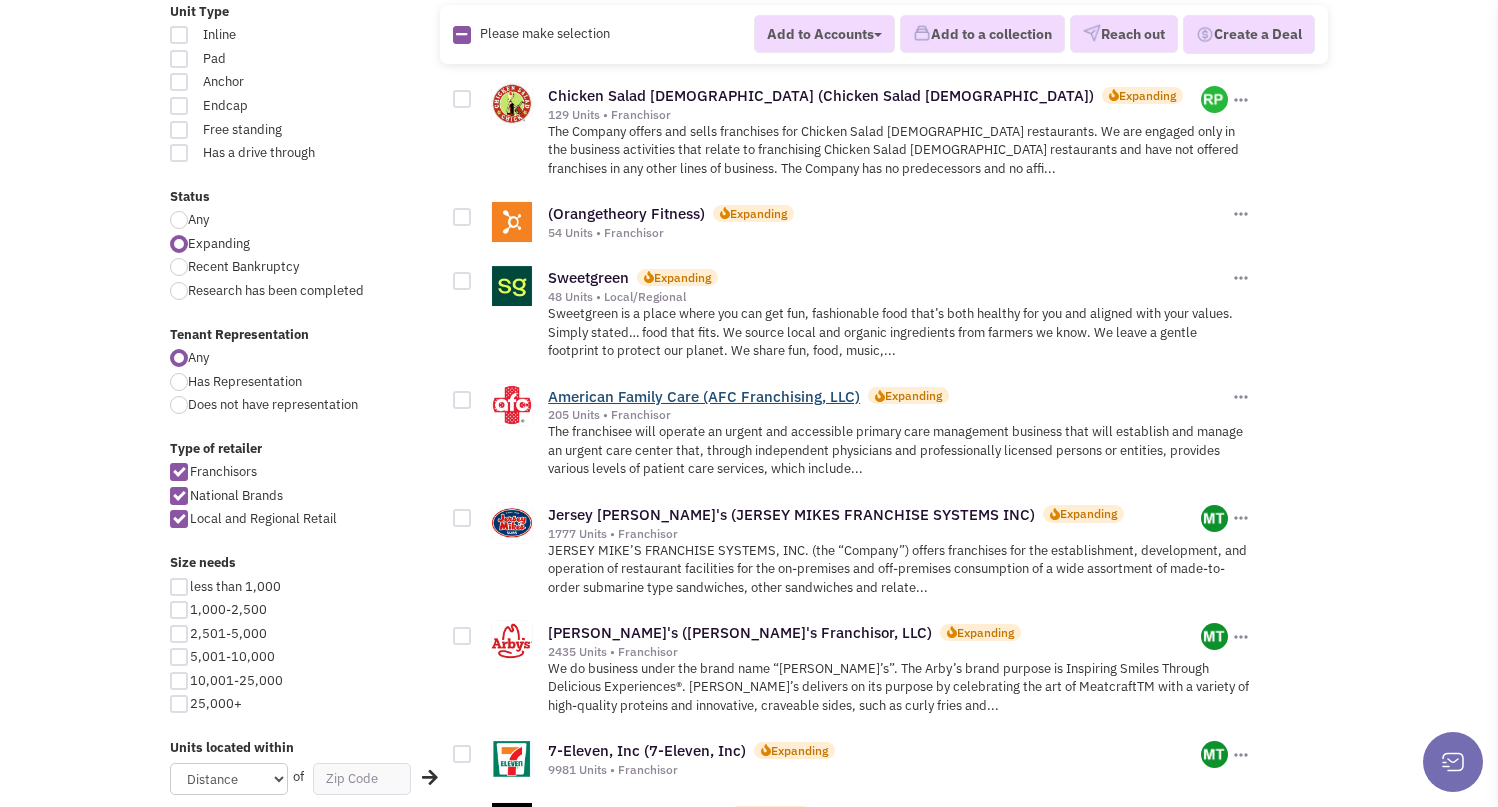 drag, startPoint x: 543, startPoint y: 392, endPoint x: 857, endPoint y: 394, distance: 314.00638 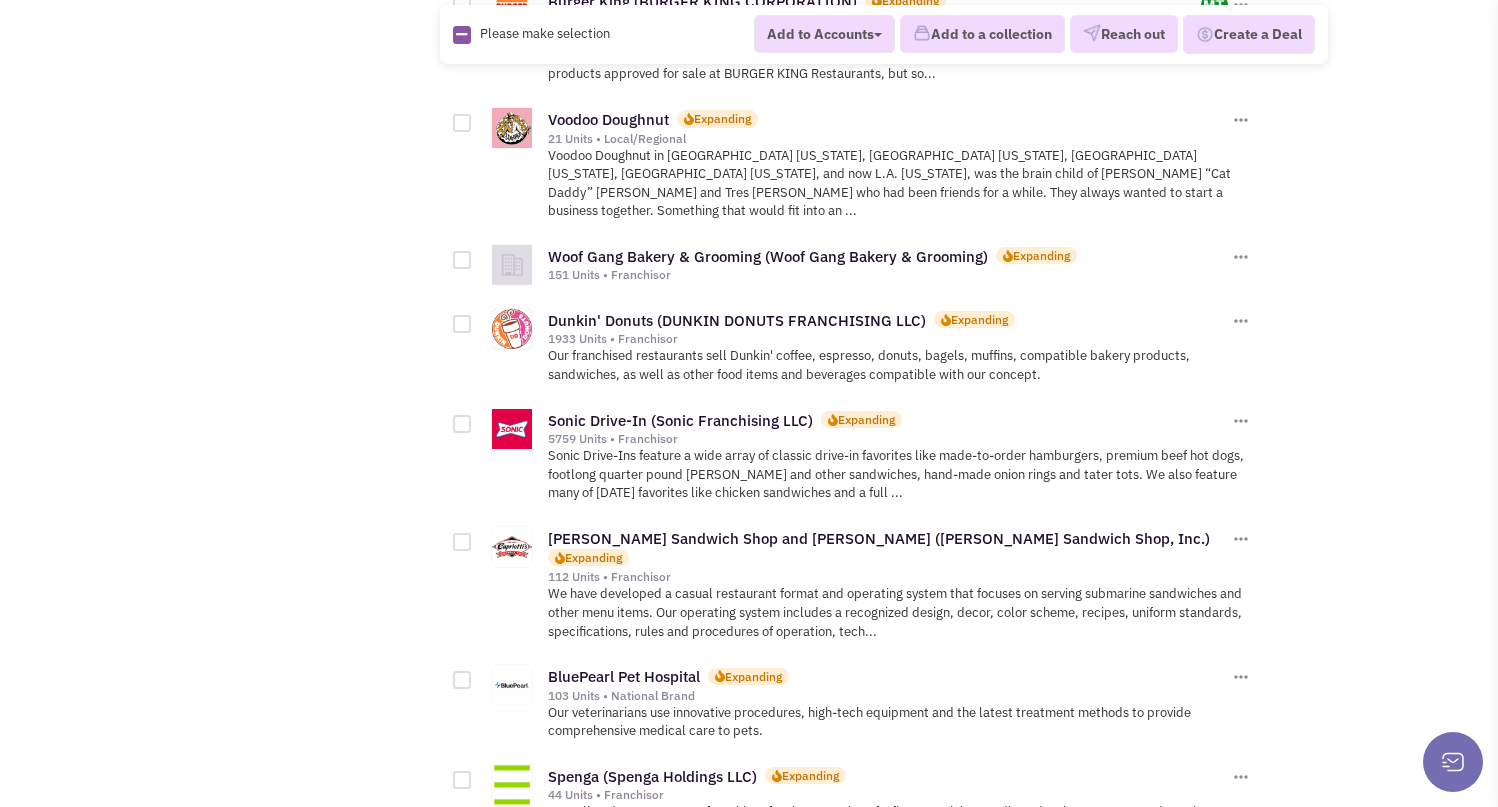 scroll, scrollTop: 2551, scrollLeft: 0, axis: vertical 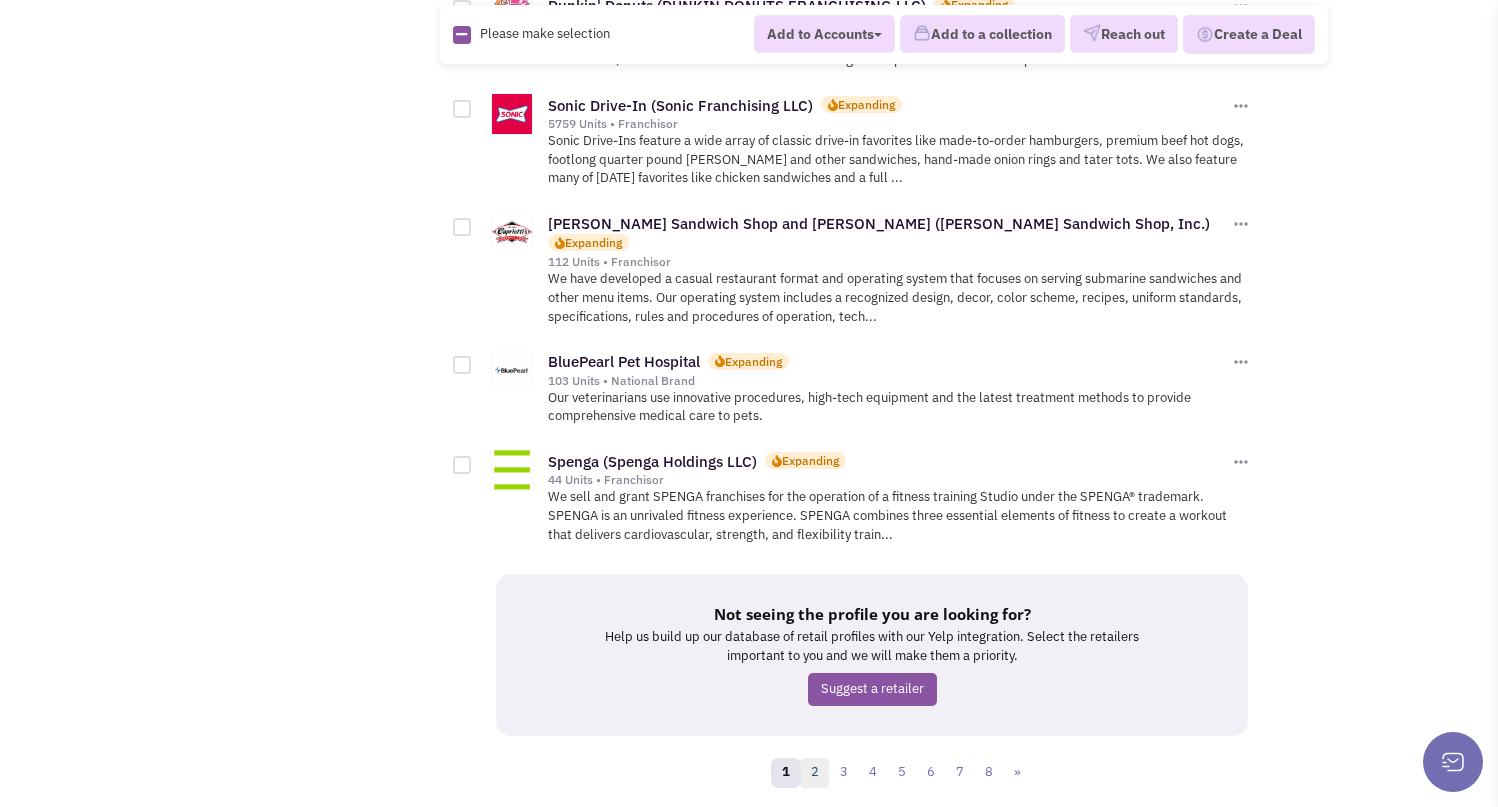 click on "2" at bounding box center (815, 773) 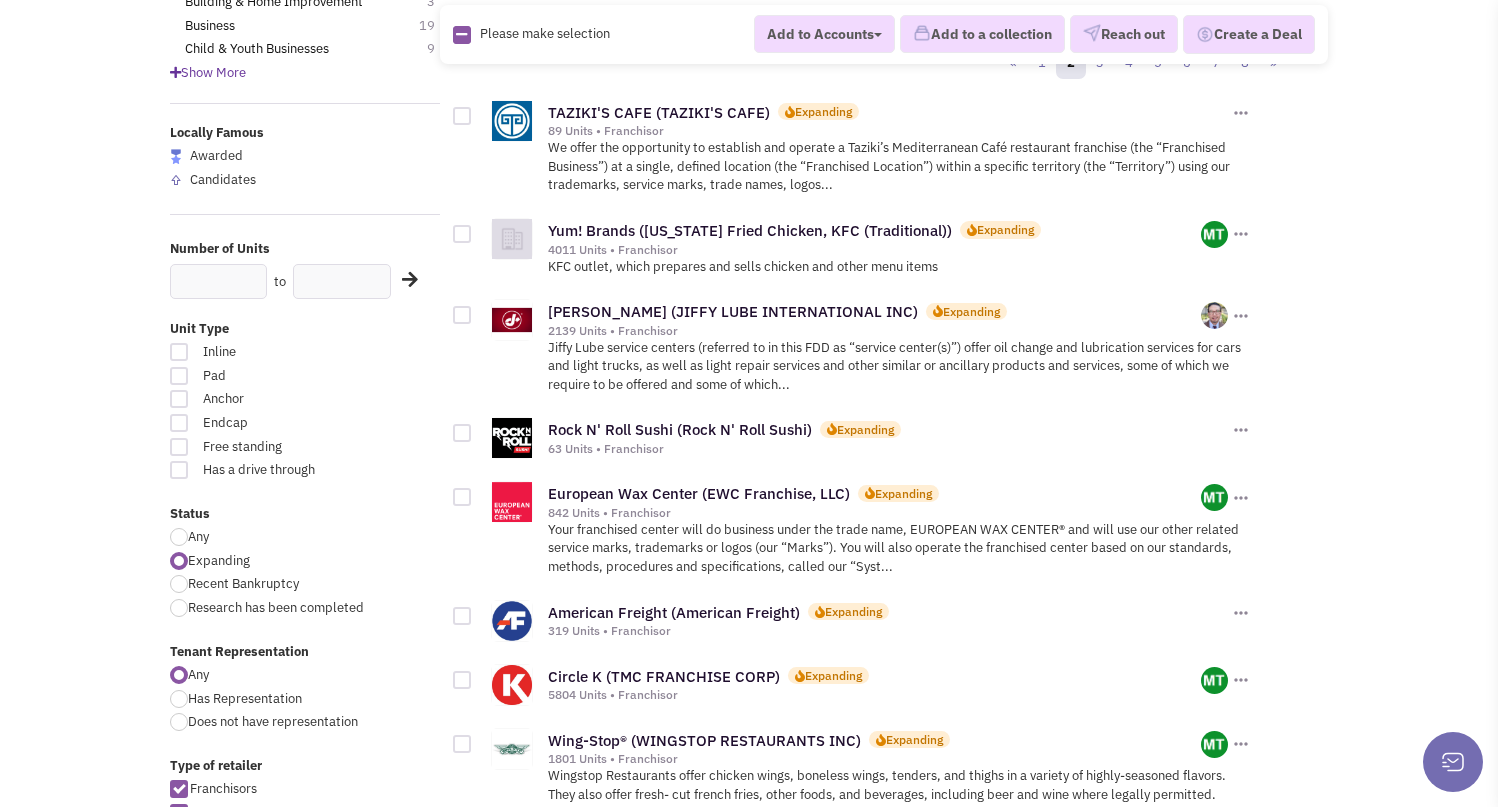 scroll, scrollTop: 260, scrollLeft: 0, axis: vertical 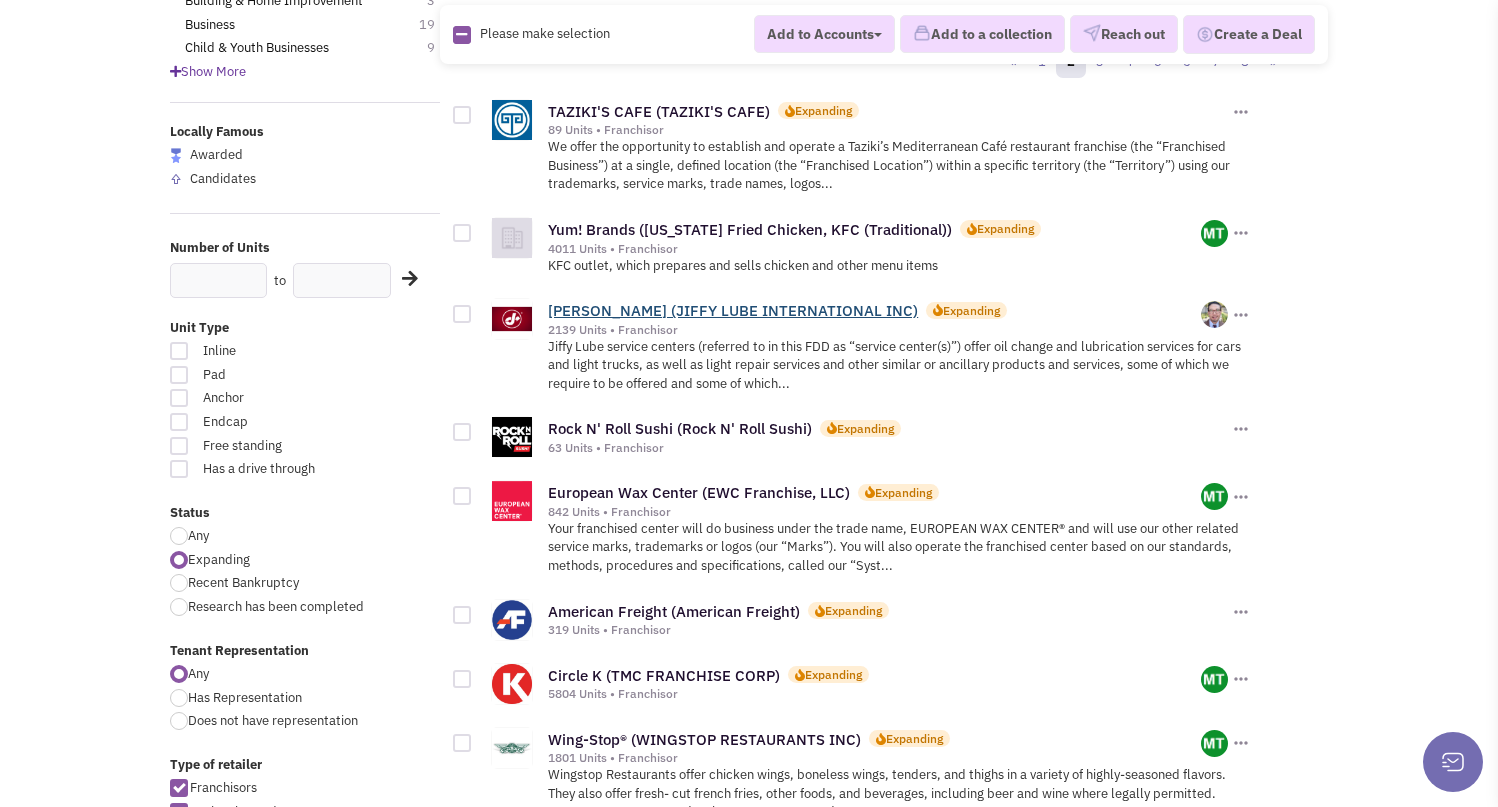 click on "Jiffy Lube (JIFFY LUBE INTERNATIONAL INC)" at bounding box center [733, 310] 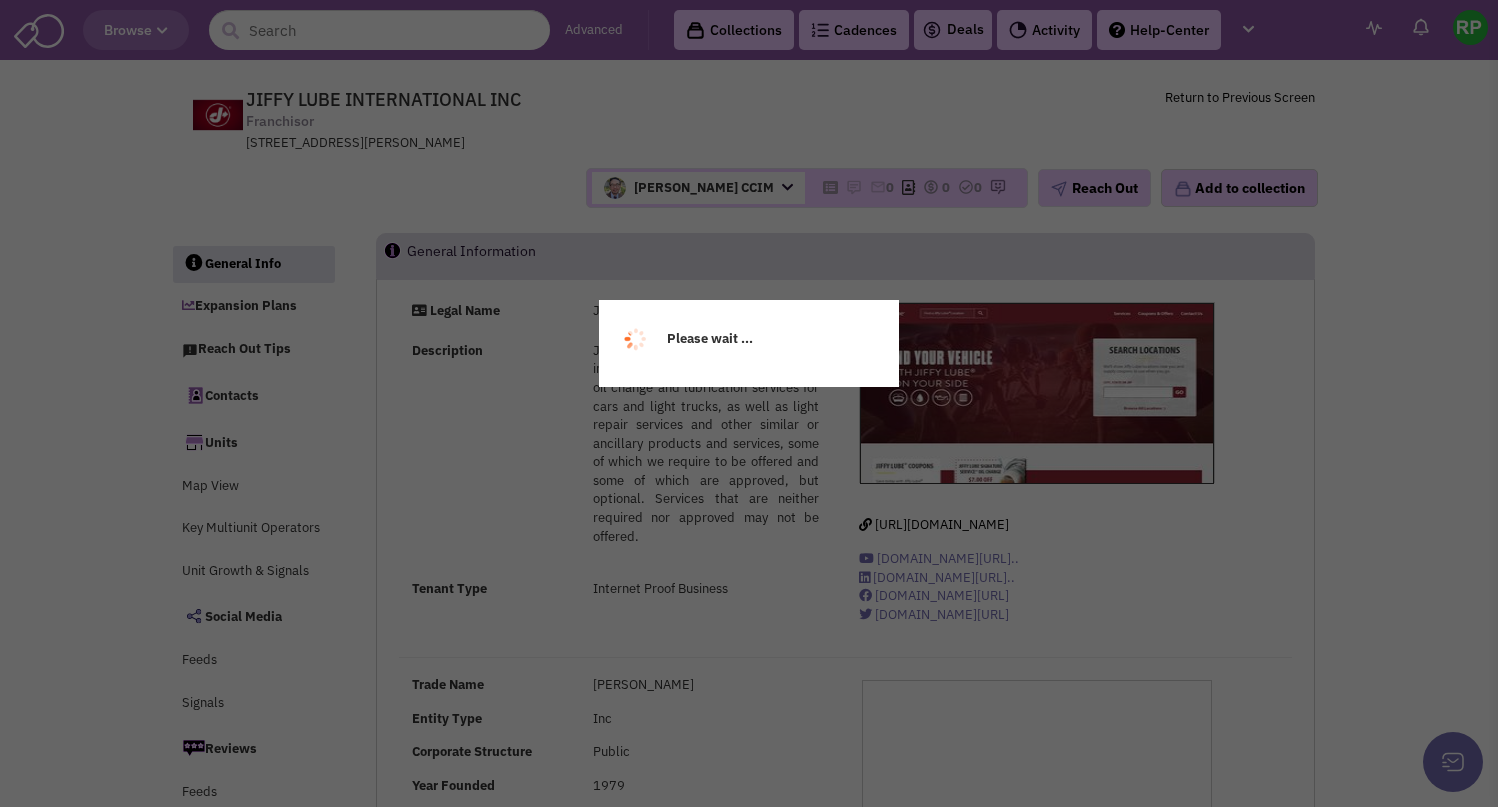 scroll, scrollTop: 0, scrollLeft: 0, axis: both 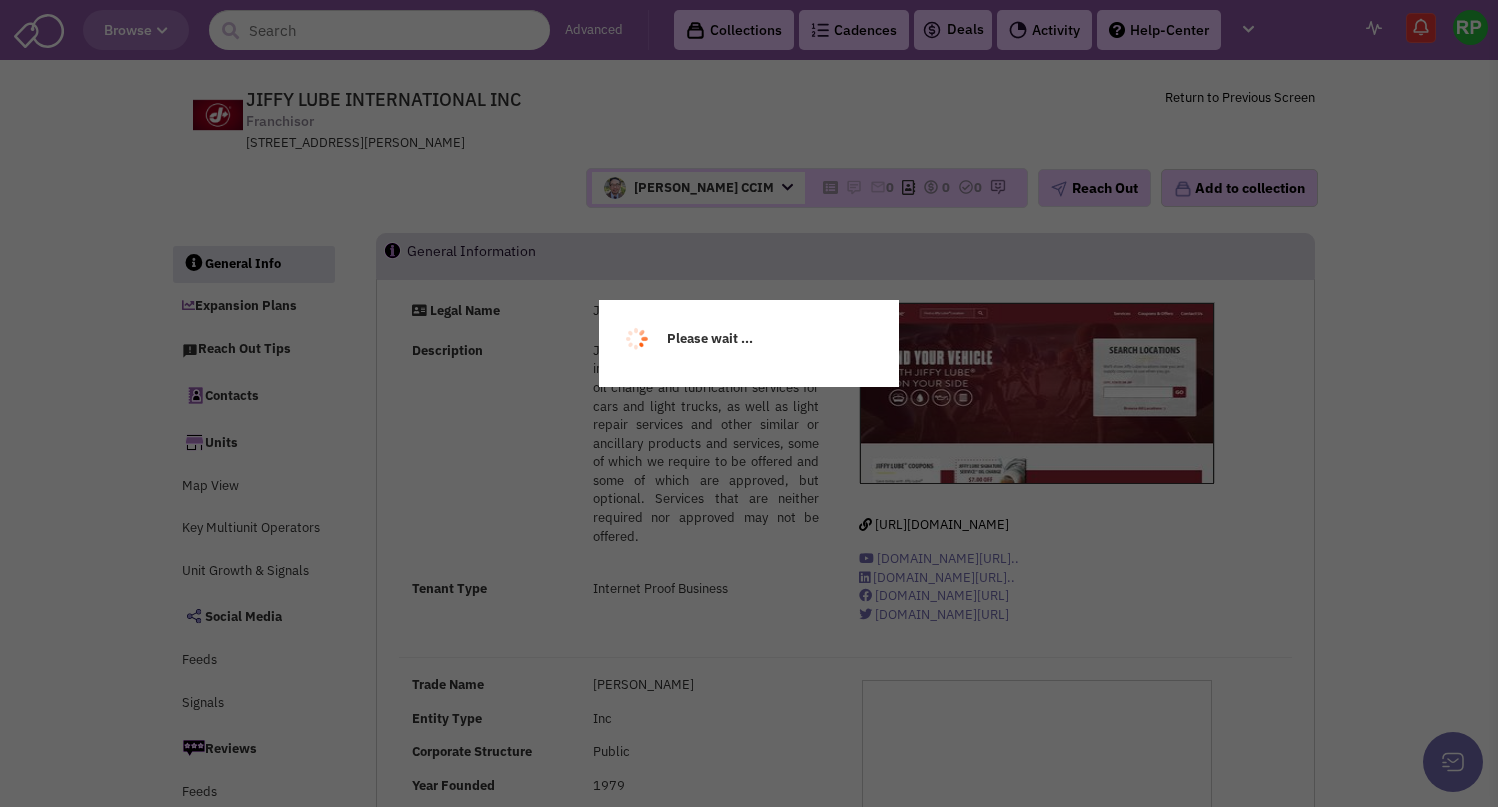 select 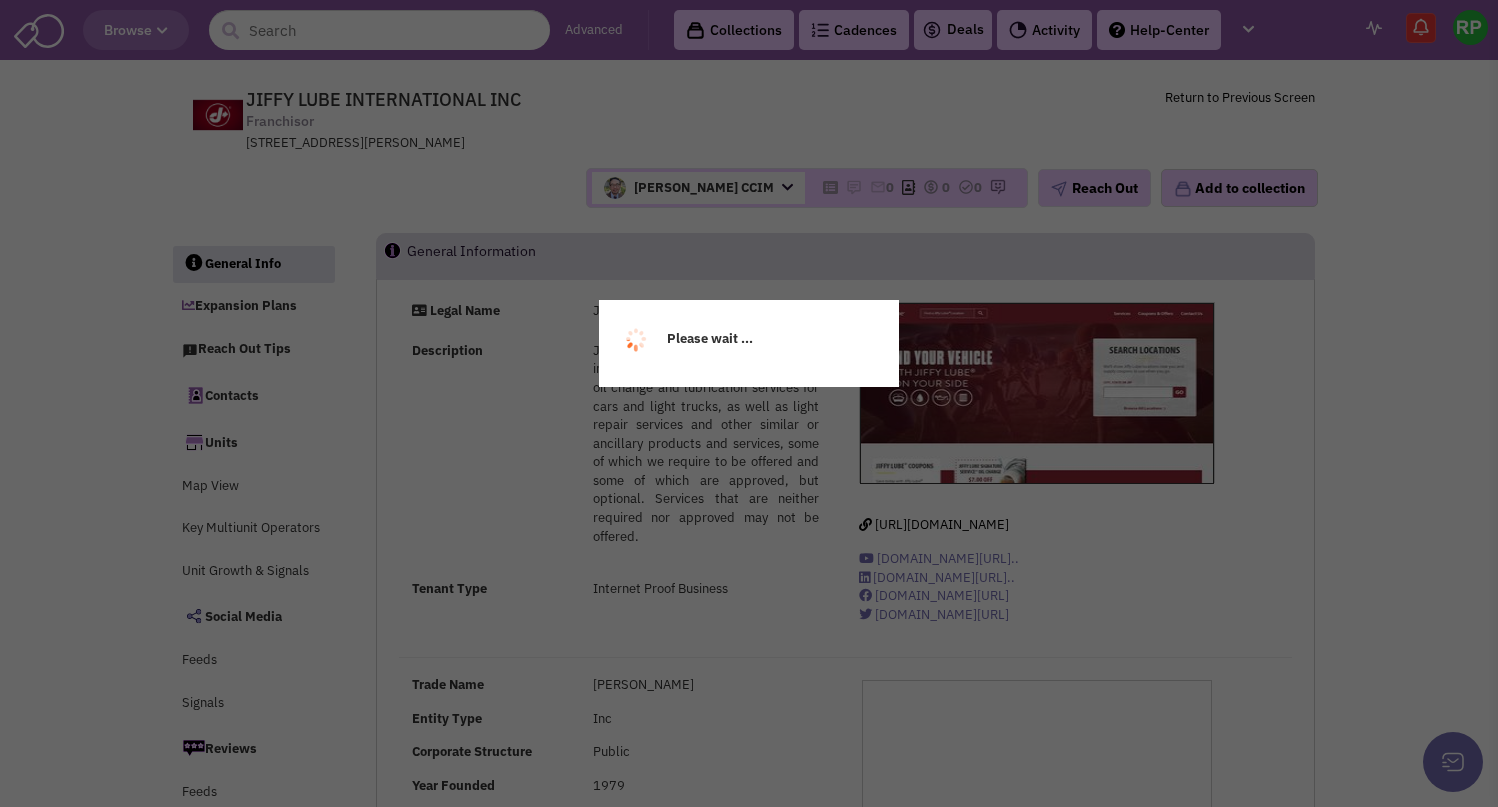 select 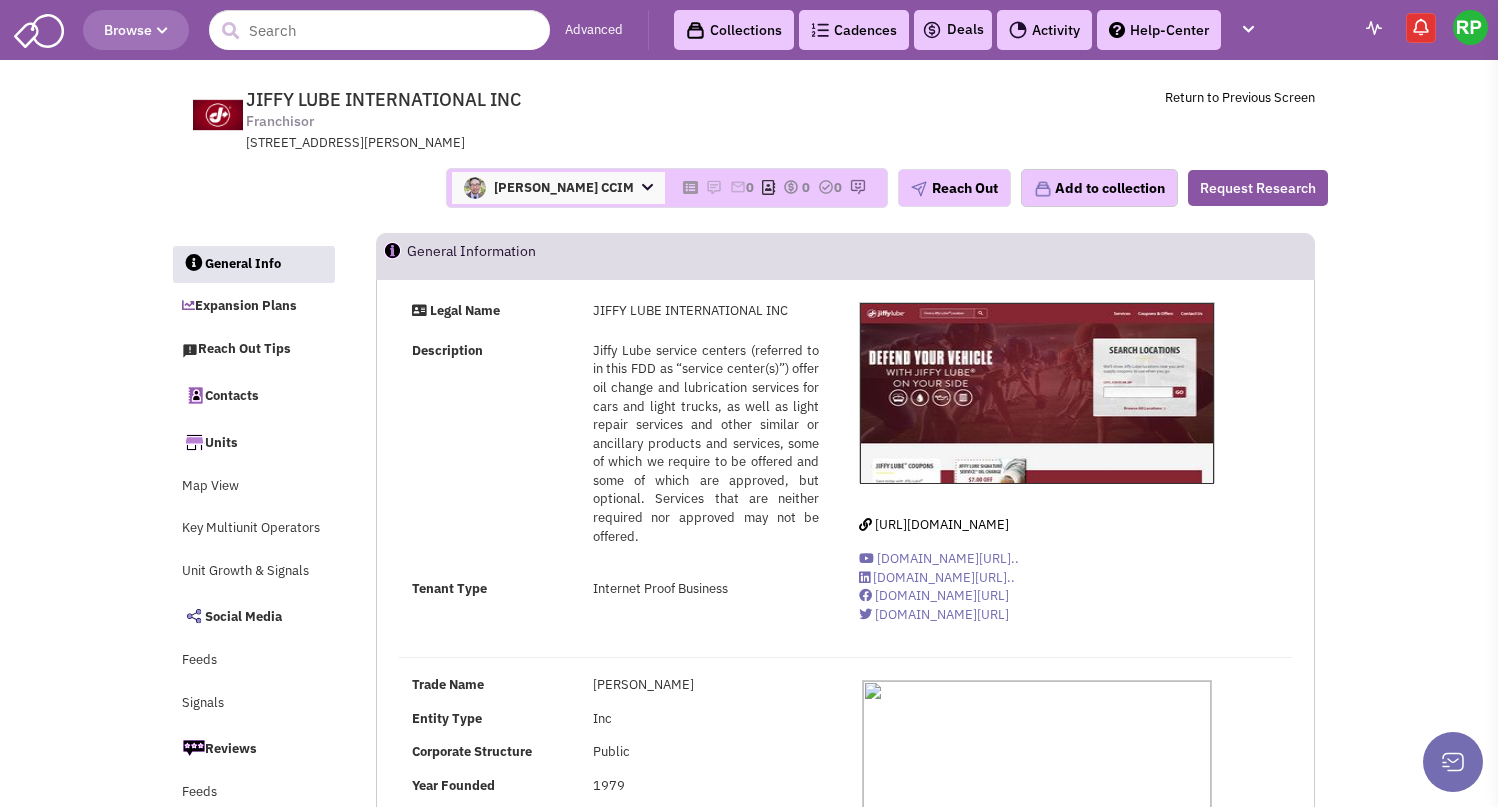 select 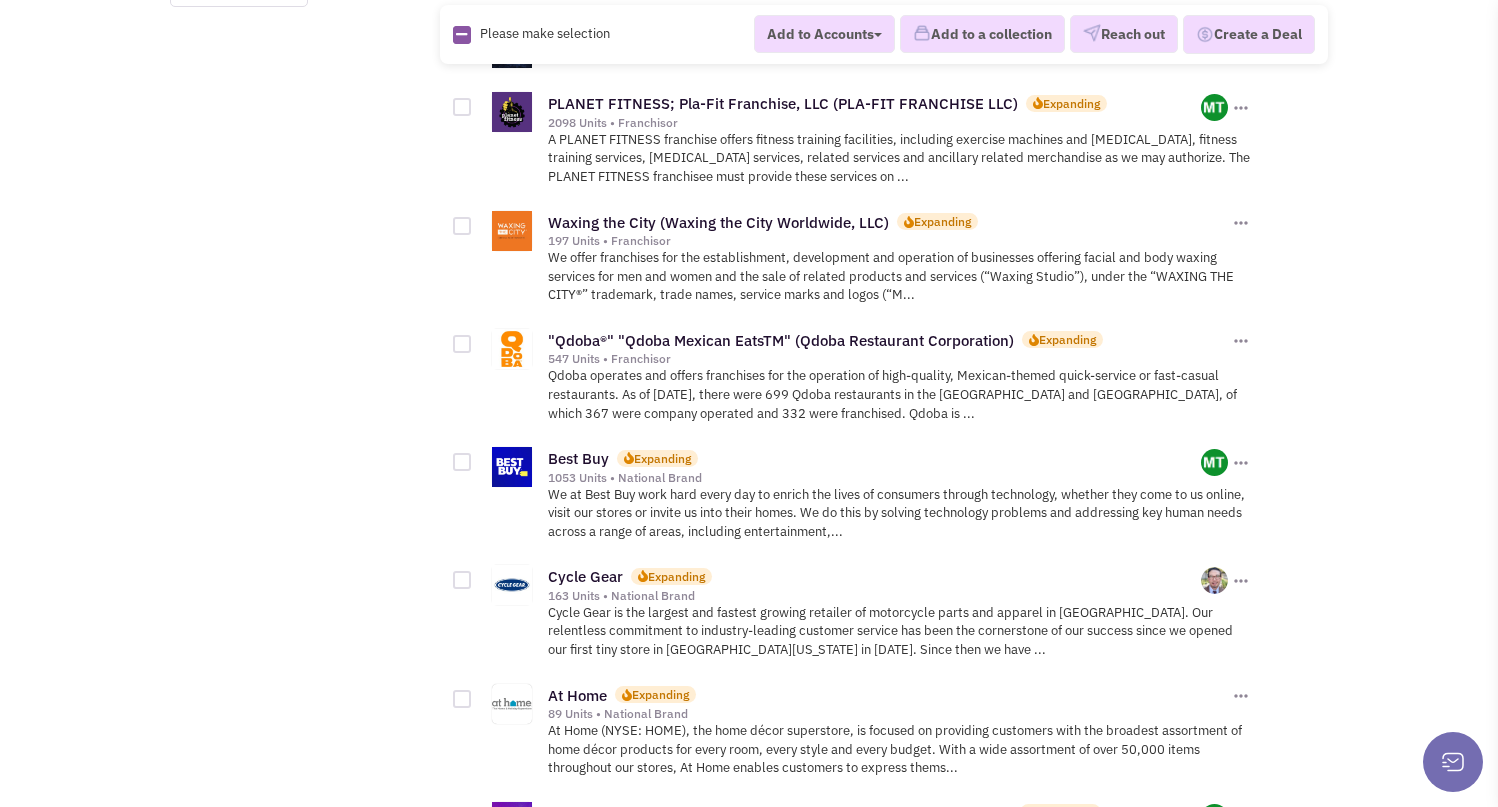 scroll, scrollTop: 1788, scrollLeft: 0, axis: vertical 